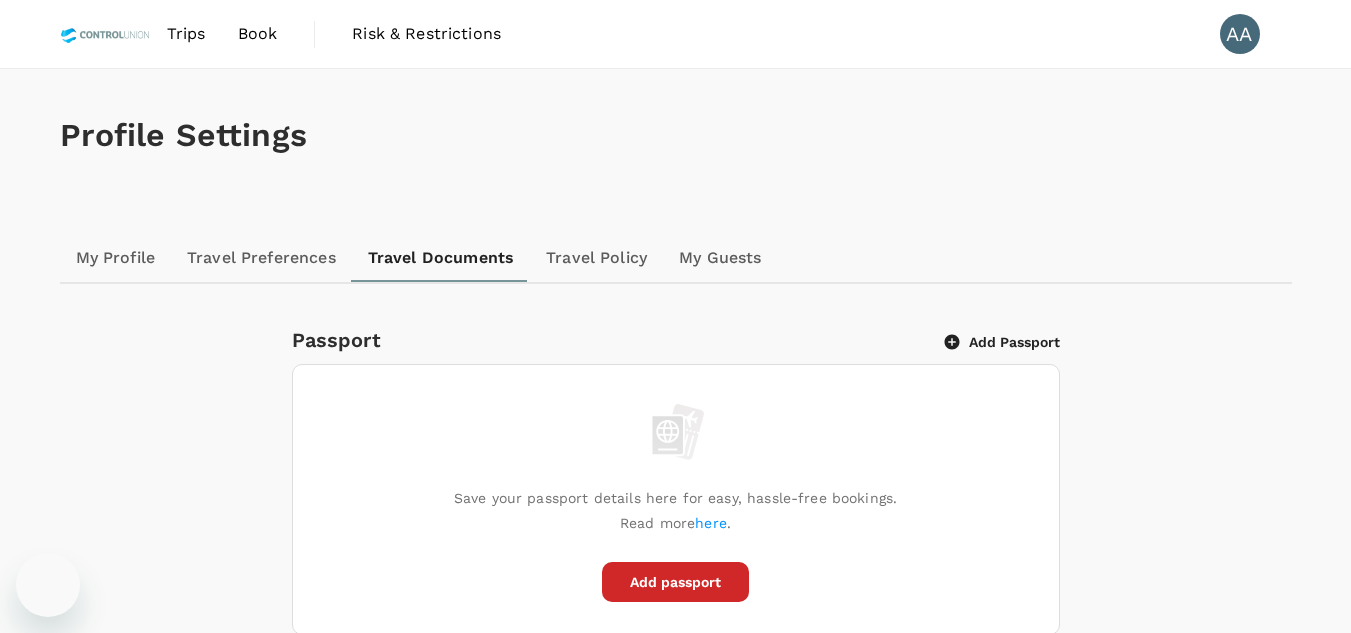 scroll, scrollTop: 400, scrollLeft: 0, axis: vertical 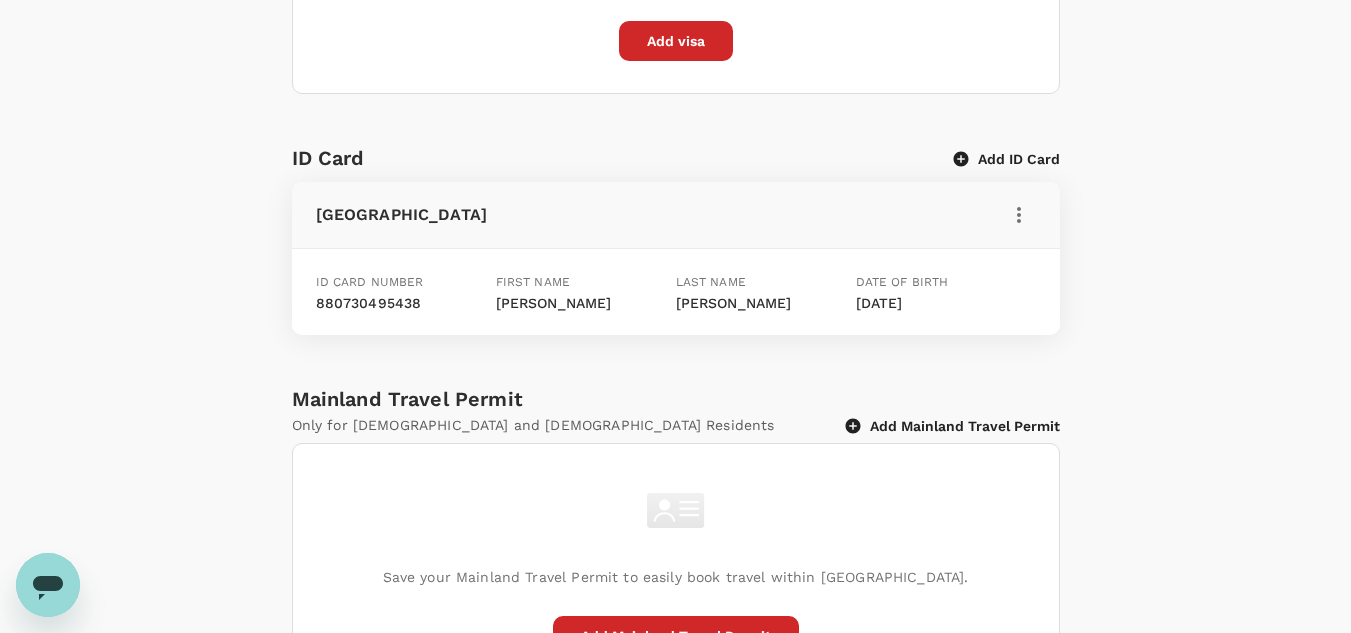 drag, startPoint x: 0, startPoint y: 0, endPoint x: 837, endPoint y: 542, distance: 997.1625 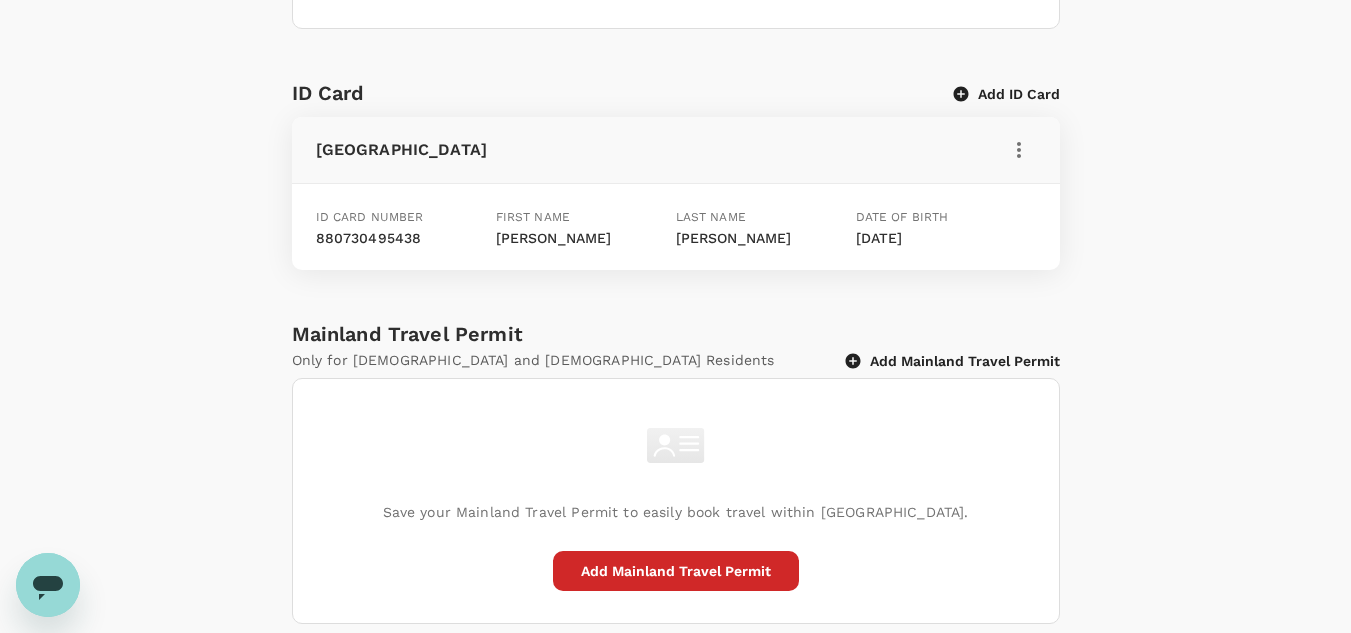 scroll, scrollTop: 1000, scrollLeft: 0, axis: vertical 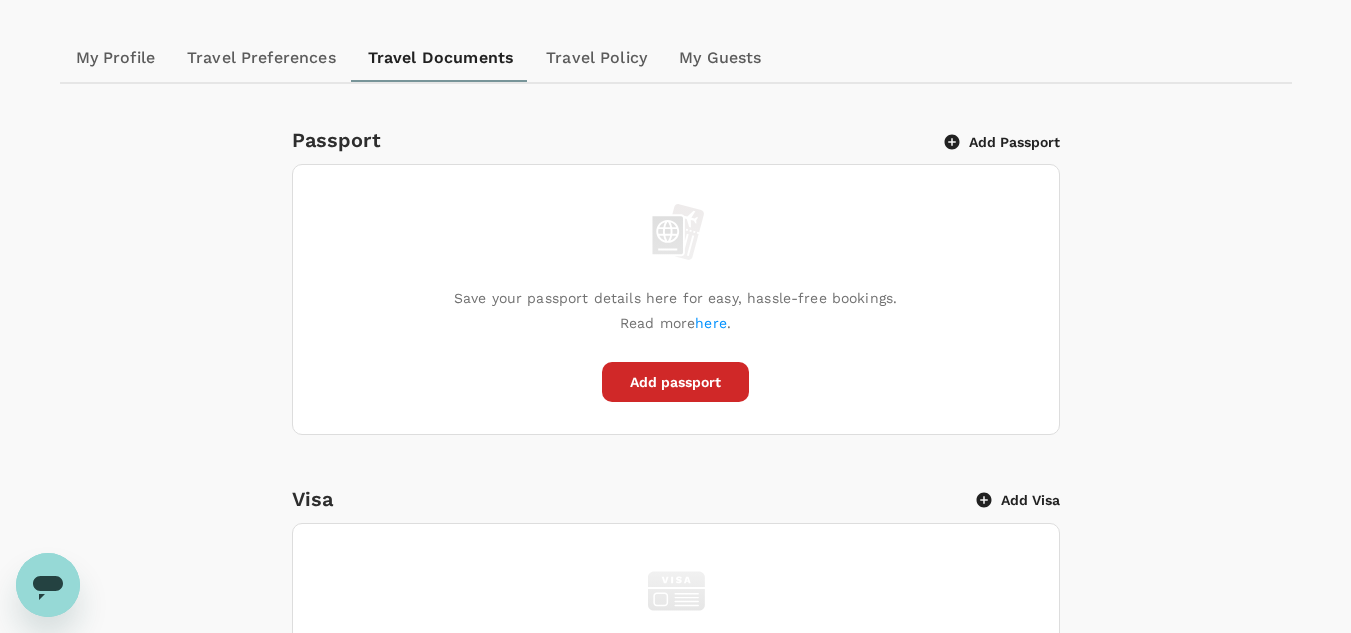 click on "Trips Book Risk & Restrictions AA Profile Settings My Profile Travel Preferences Travel Documents Travel Policy My Guests Passport Add Passport Save your passport details here for easy, hassle-free bookings. Read more  here . Add passport Visa Add Visa Save your available visas here to check your eligibility to enter countries when booking. Read more  here. Add visa ID Card Add ID Card [GEOGRAPHIC_DATA] Id card number 880730495438 First name [PERSON_NAME] Last name [PERSON_NAME] Date of birth [DEMOGRAPHIC_DATA] Mainland Travel Permit Only for [DEMOGRAPHIC_DATA] and [DEMOGRAPHIC_DATA] Residents Add Mainland Travel Permit Save your Mainland Travel Permit to easily book travel within [GEOGRAPHIC_DATA]. Add Mainland Travel Permit Version 3.47.1 Privacy Policy Terms of Use Help Centre" at bounding box center (675, 711) 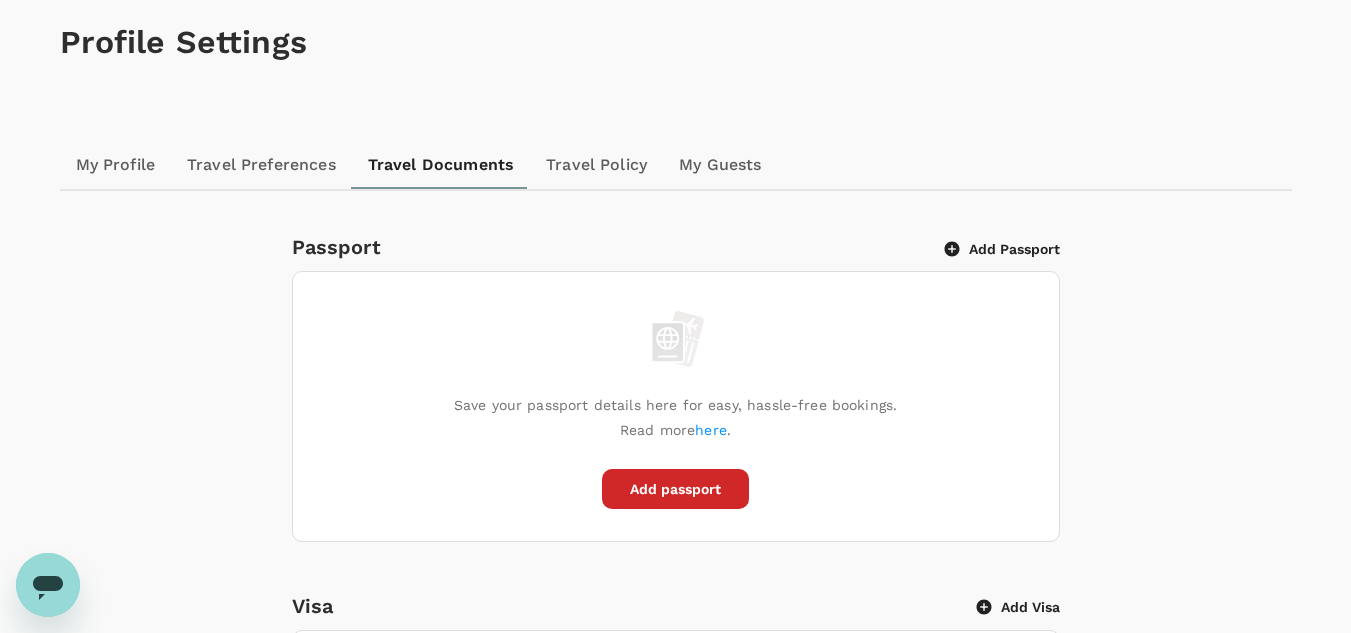 scroll, scrollTop: 0, scrollLeft: 0, axis: both 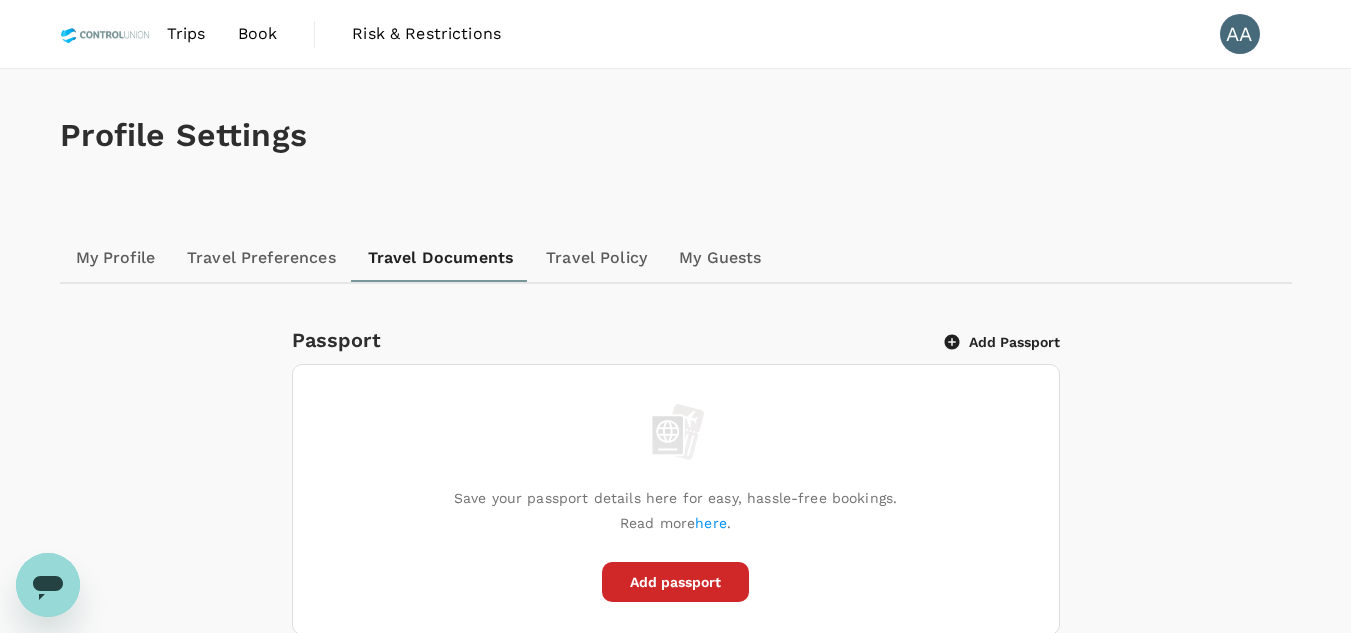 click on "My Profile" at bounding box center [116, 258] 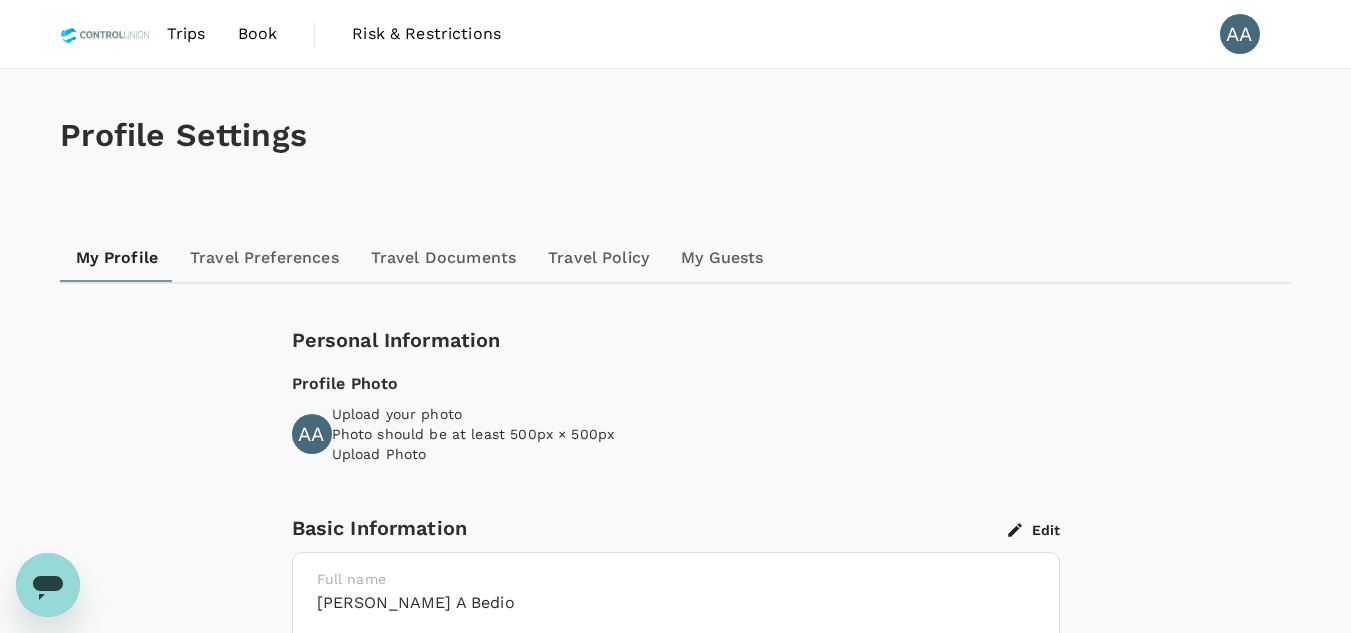 click on "Travel Preferences" at bounding box center (264, 258) 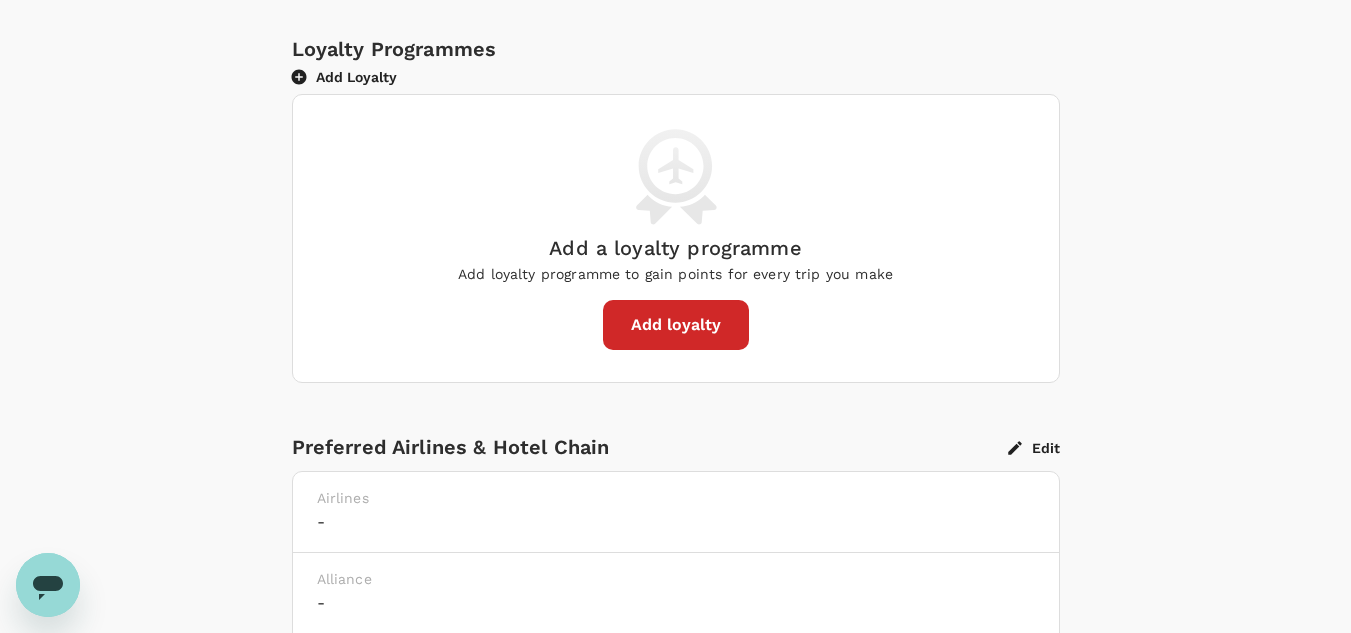 scroll, scrollTop: 0, scrollLeft: 0, axis: both 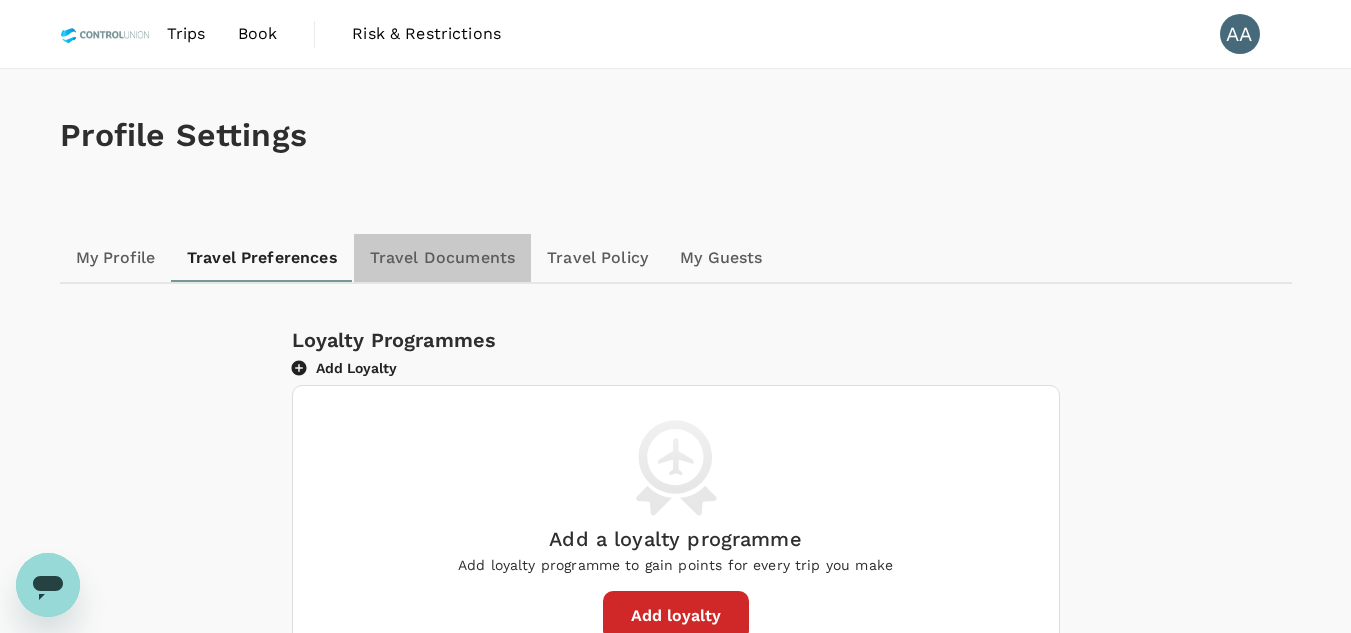 click on "Travel Documents" at bounding box center [442, 258] 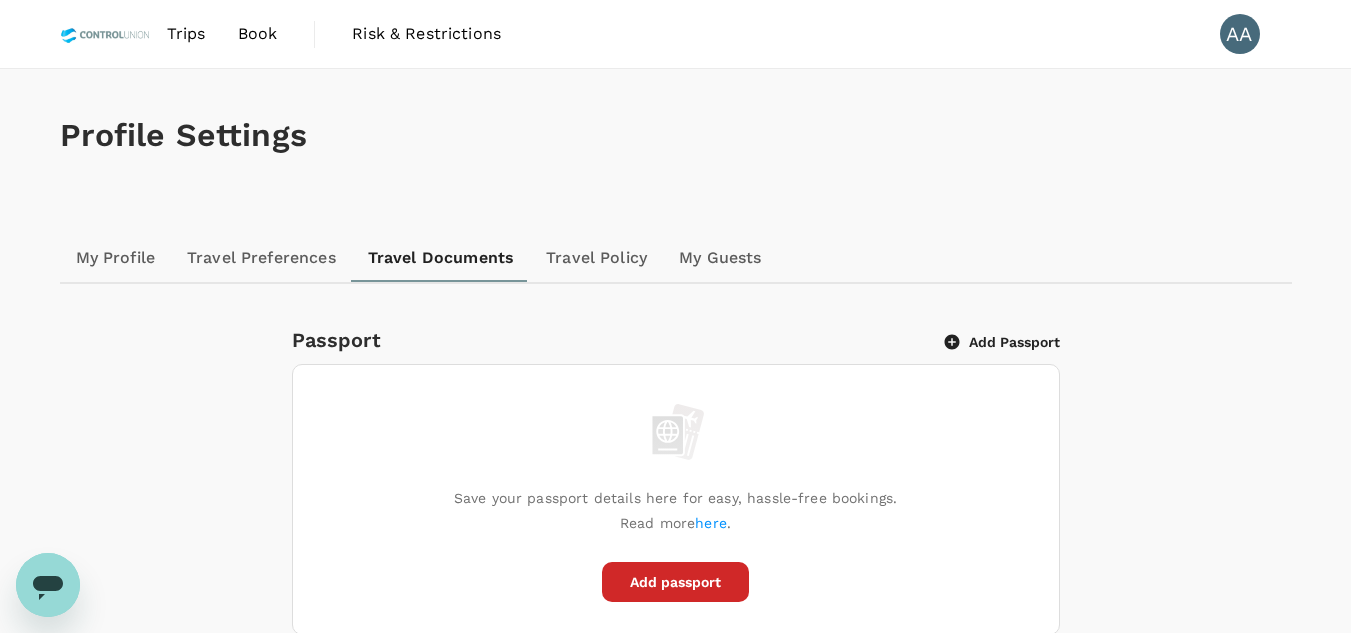 click on "Trips" at bounding box center (186, 34) 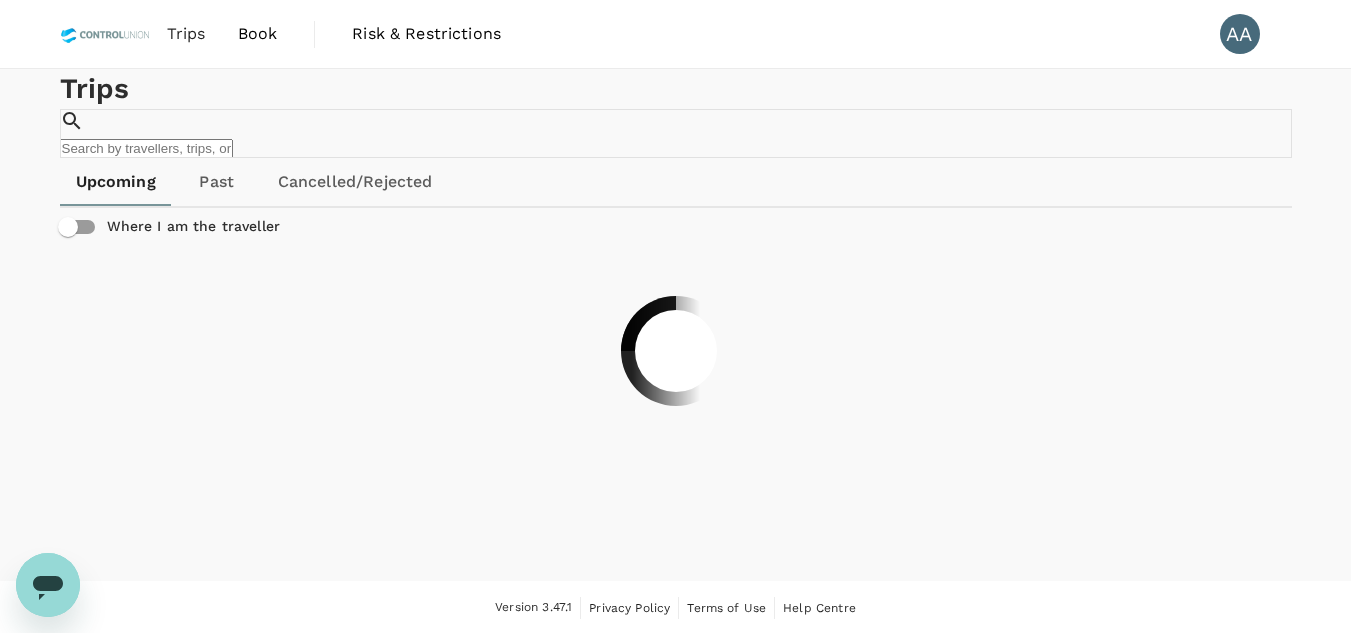 click on "Book" at bounding box center (258, 34) 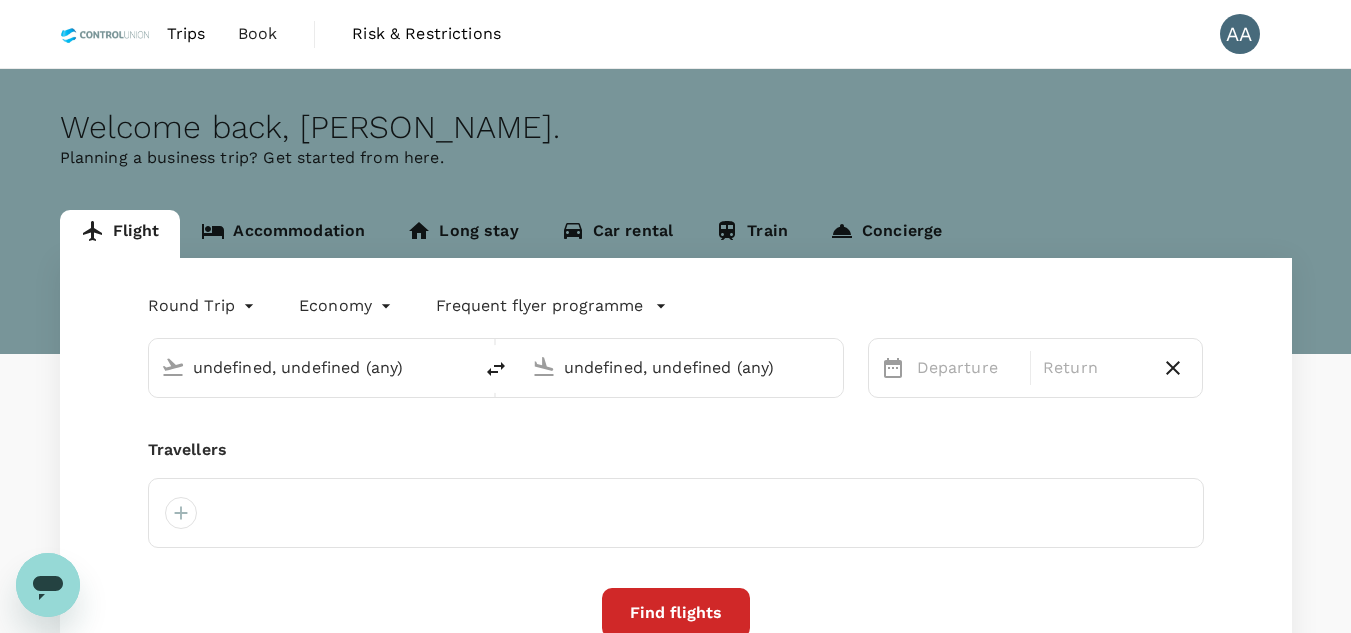 type on "[GEOGRAPHIC_DATA], [GEOGRAPHIC_DATA] (any)" 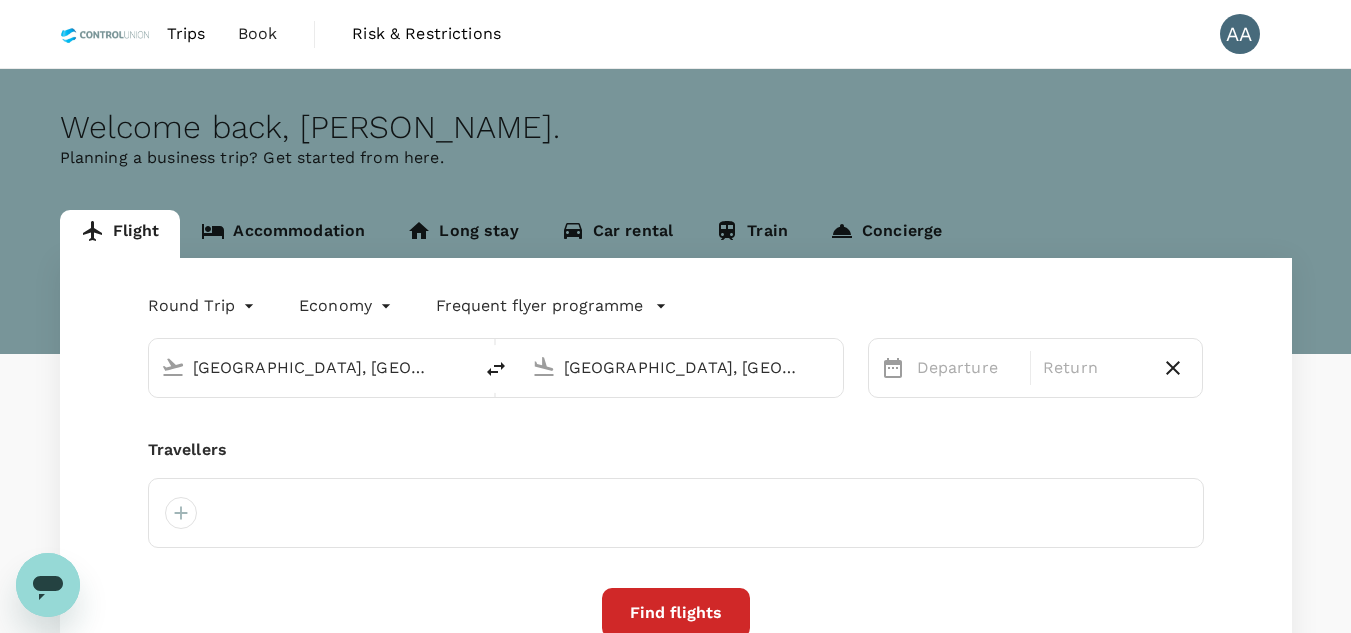 type 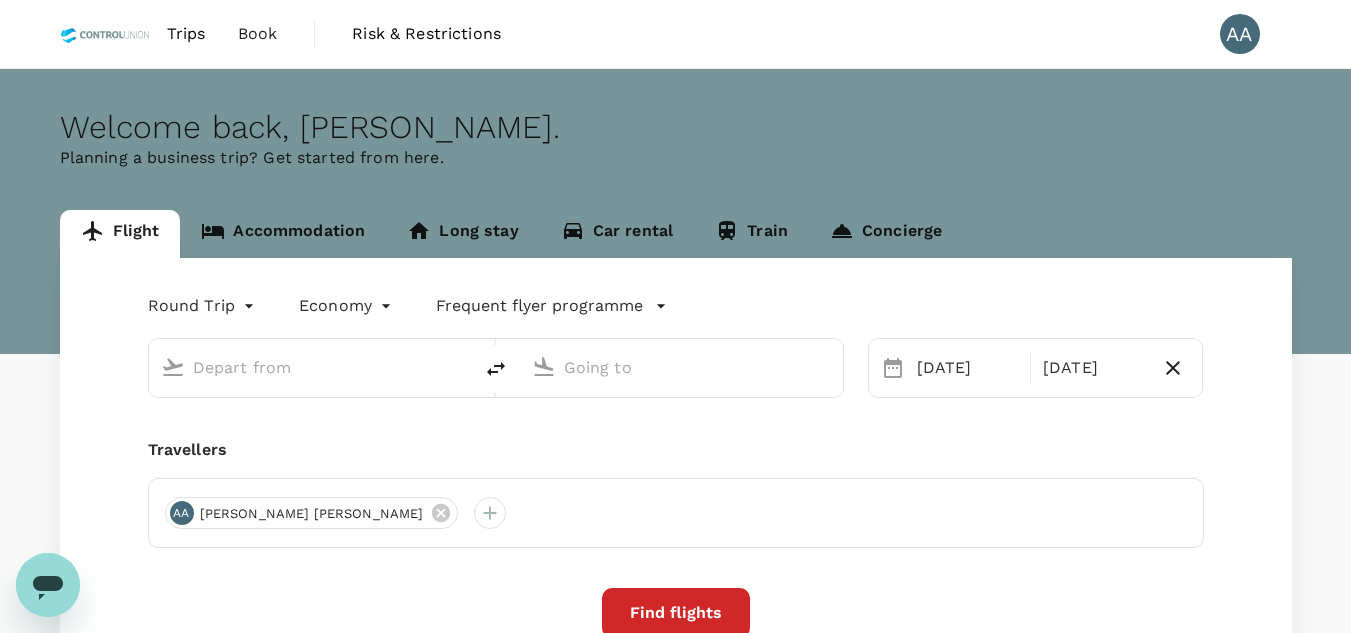 type on "[GEOGRAPHIC_DATA], [GEOGRAPHIC_DATA] (any)" 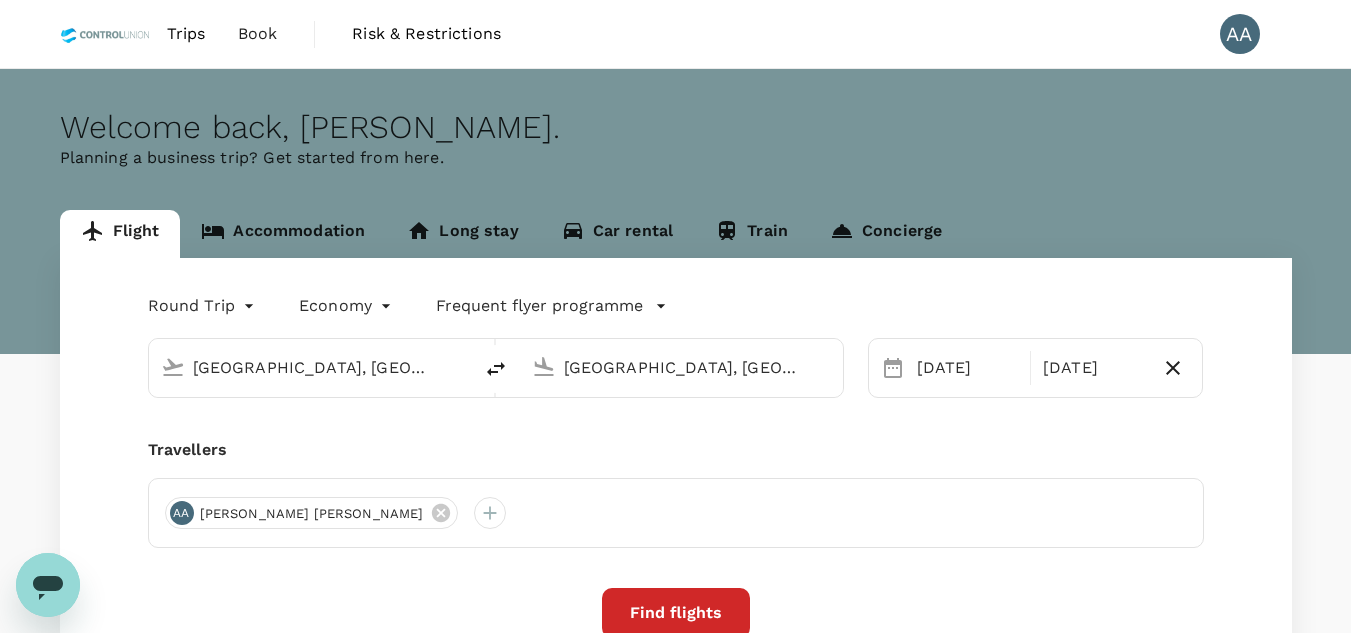 type 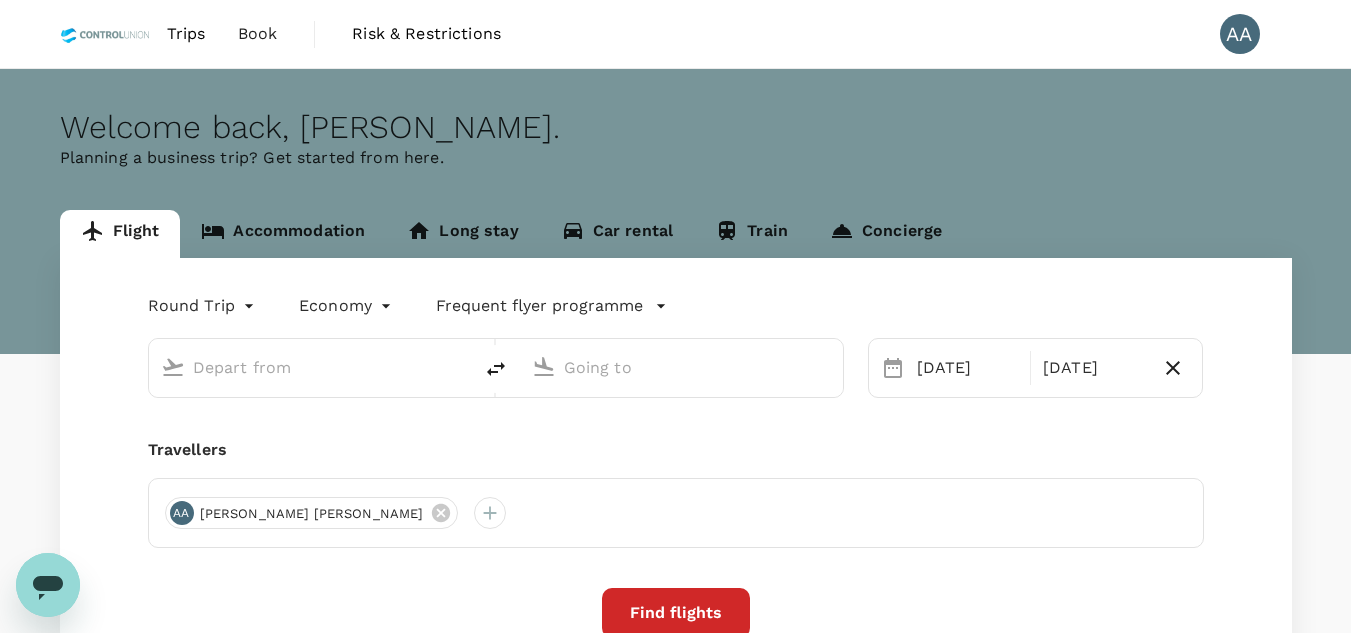 type on "[GEOGRAPHIC_DATA], [GEOGRAPHIC_DATA] (any)" 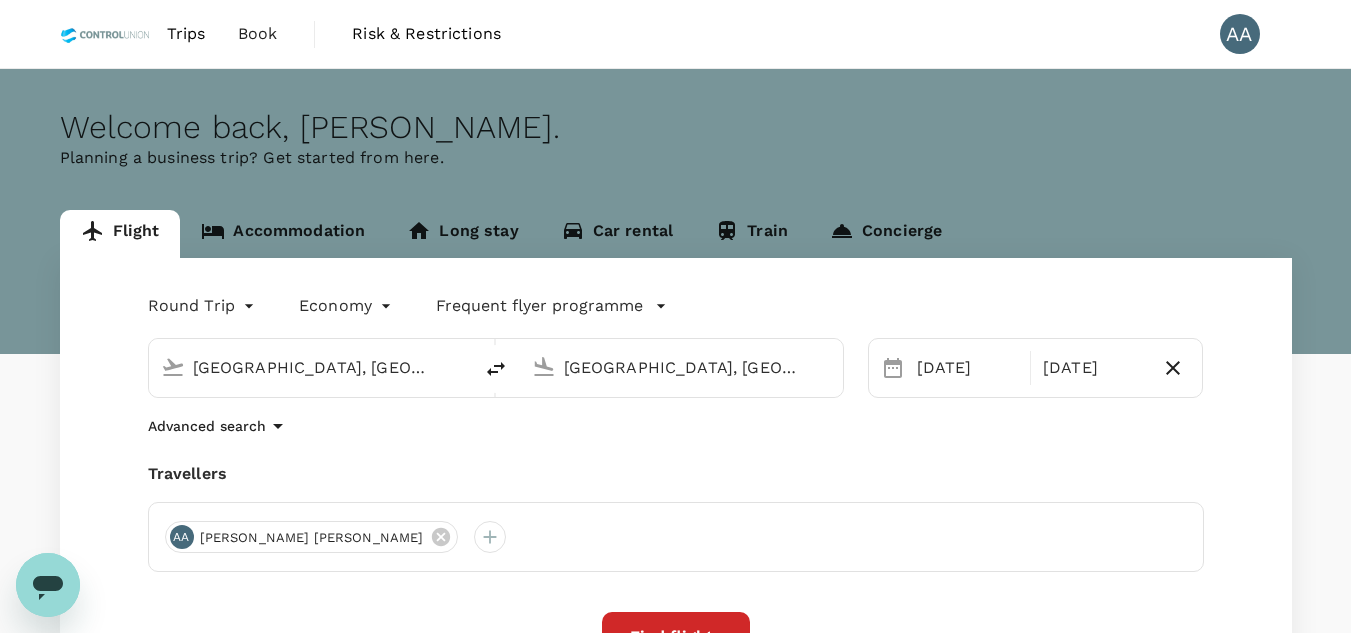 click on "Welcome back , [PERSON_NAME] ." at bounding box center (676, 127) 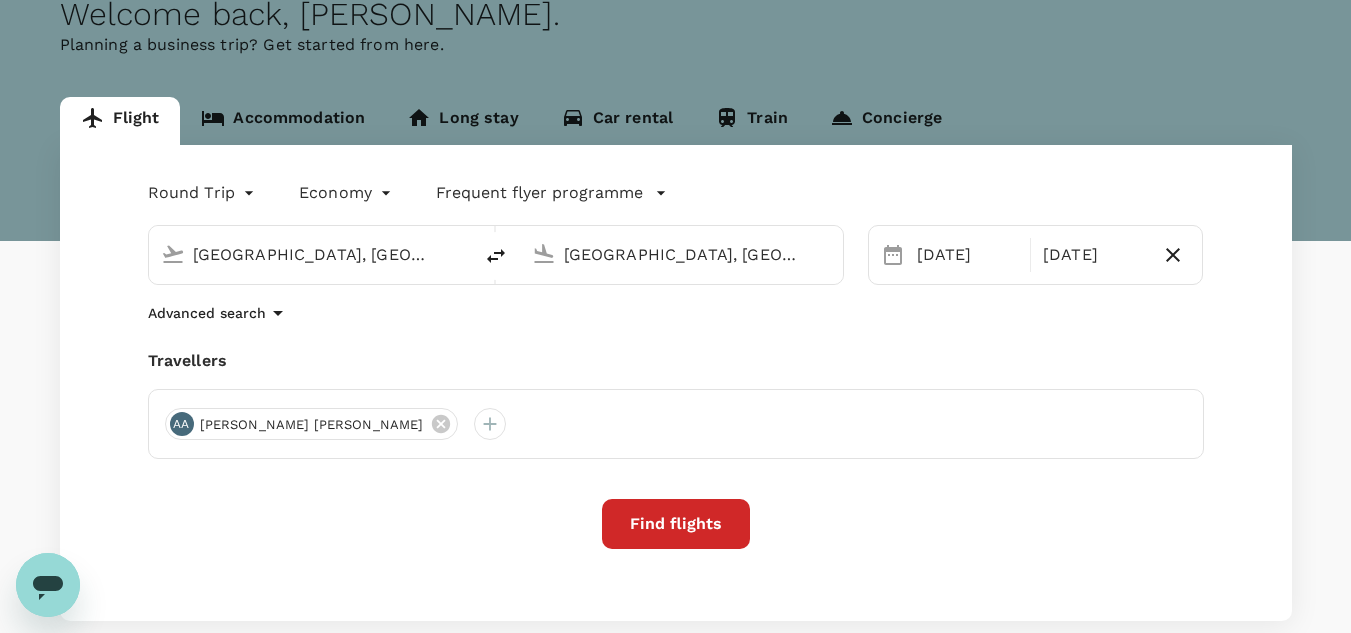 scroll, scrollTop: 0, scrollLeft: 0, axis: both 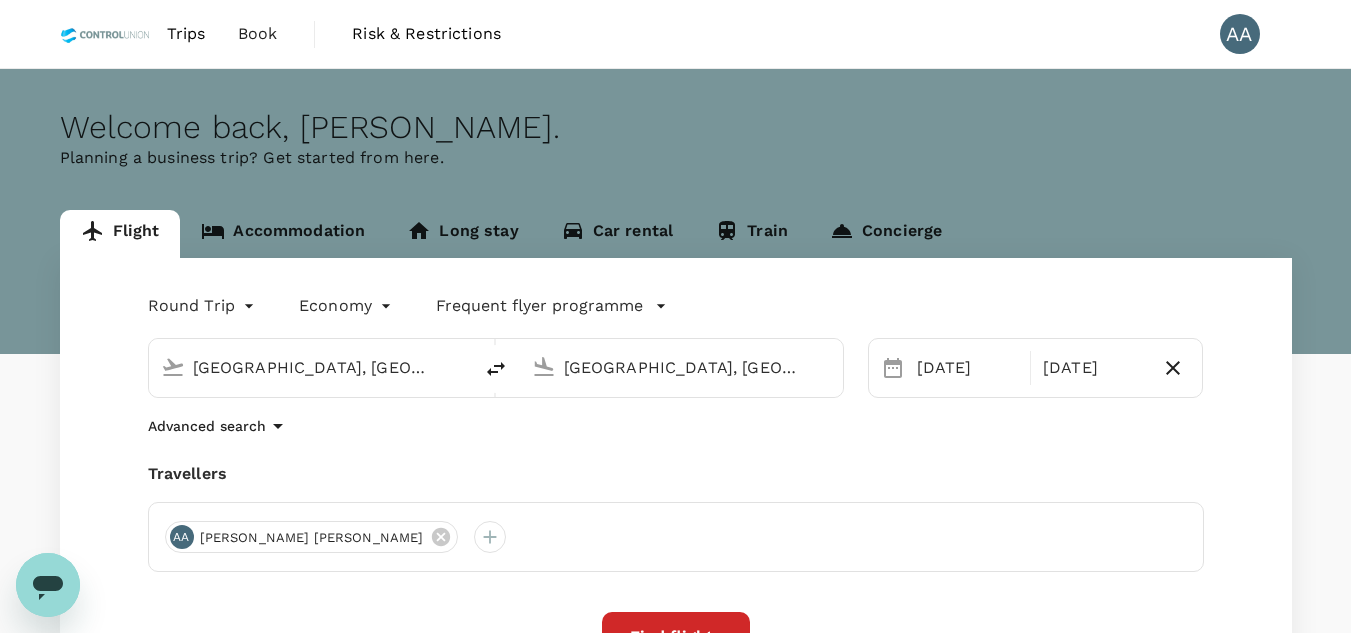 click on "Trips" at bounding box center (186, 34) 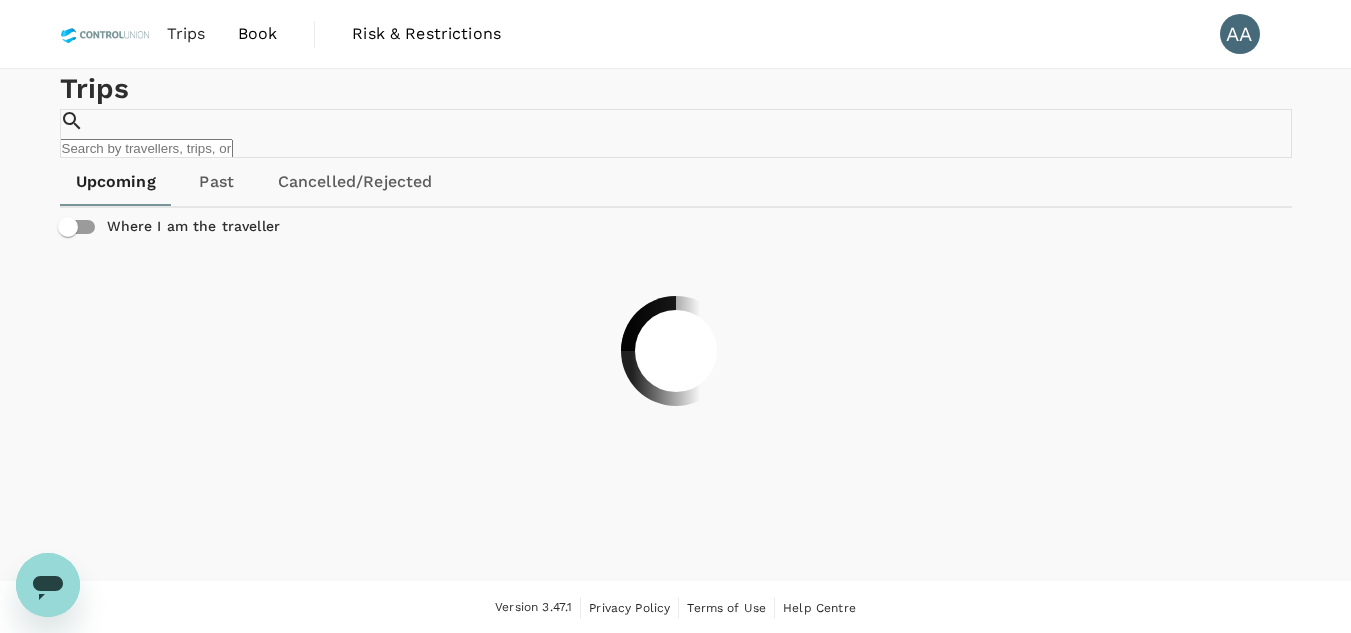 click on "Book" at bounding box center (258, 34) 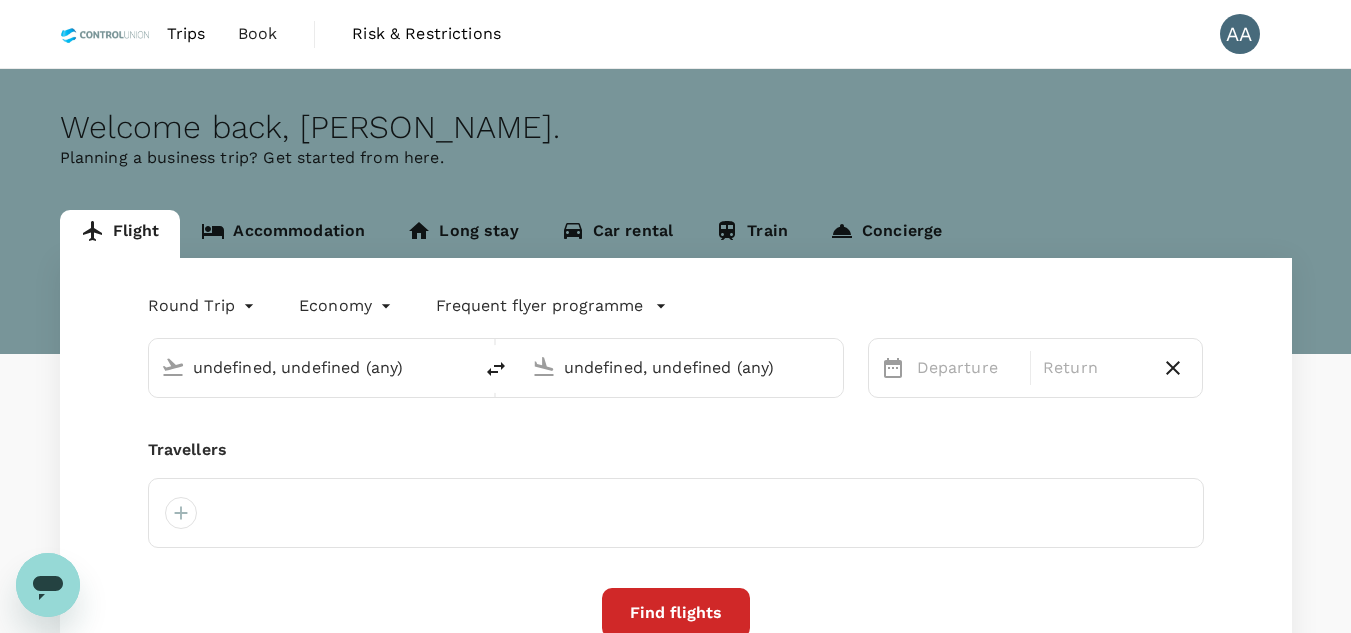 type on "[GEOGRAPHIC_DATA], [GEOGRAPHIC_DATA] (any)" 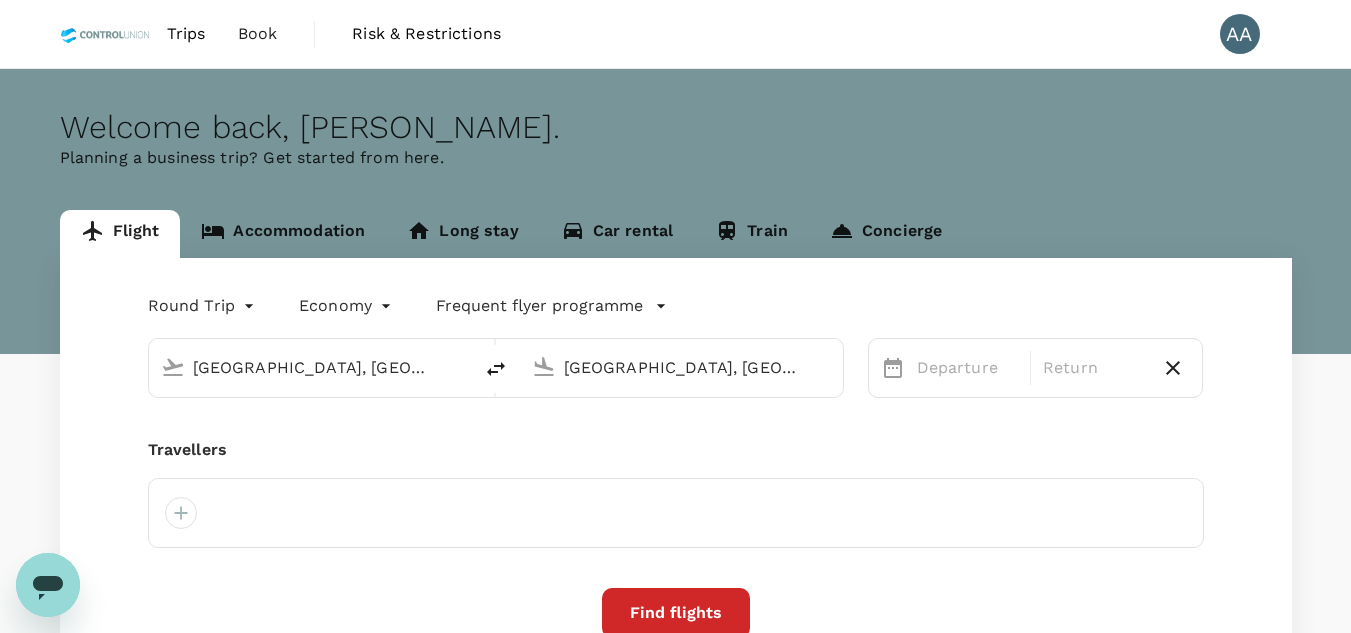type 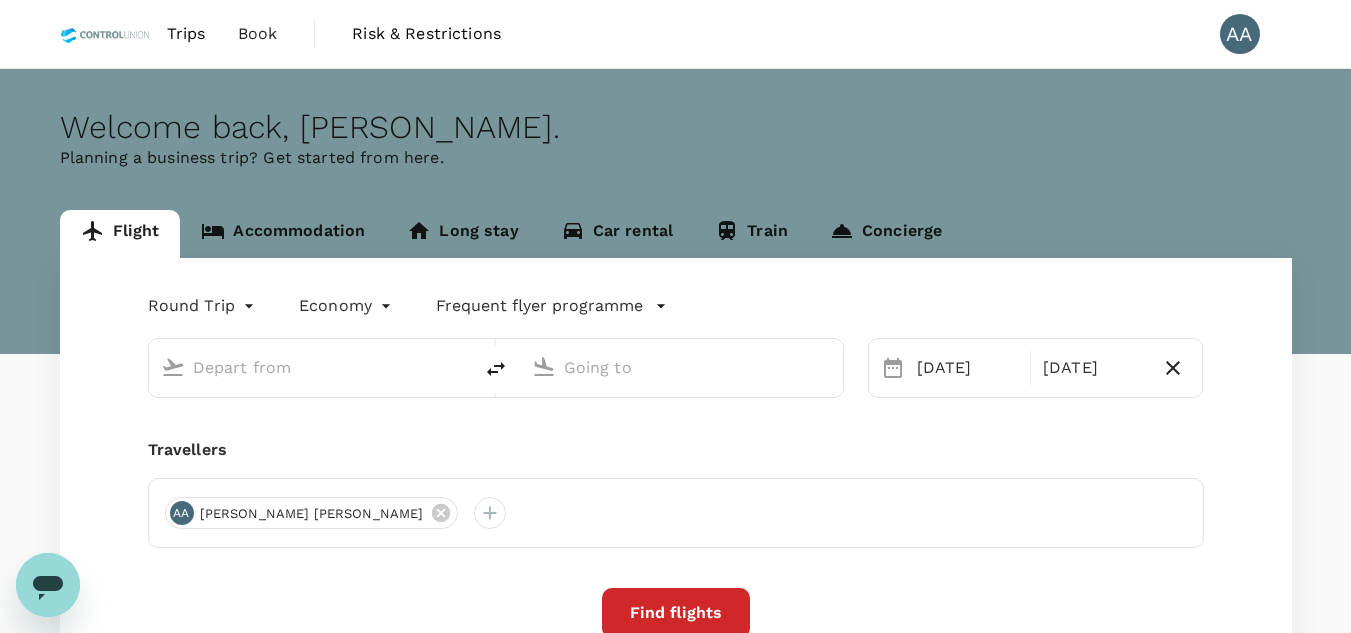 type on "[GEOGRAPHIC_DATA], [GEOGRAPHIC_DATA] (any)" 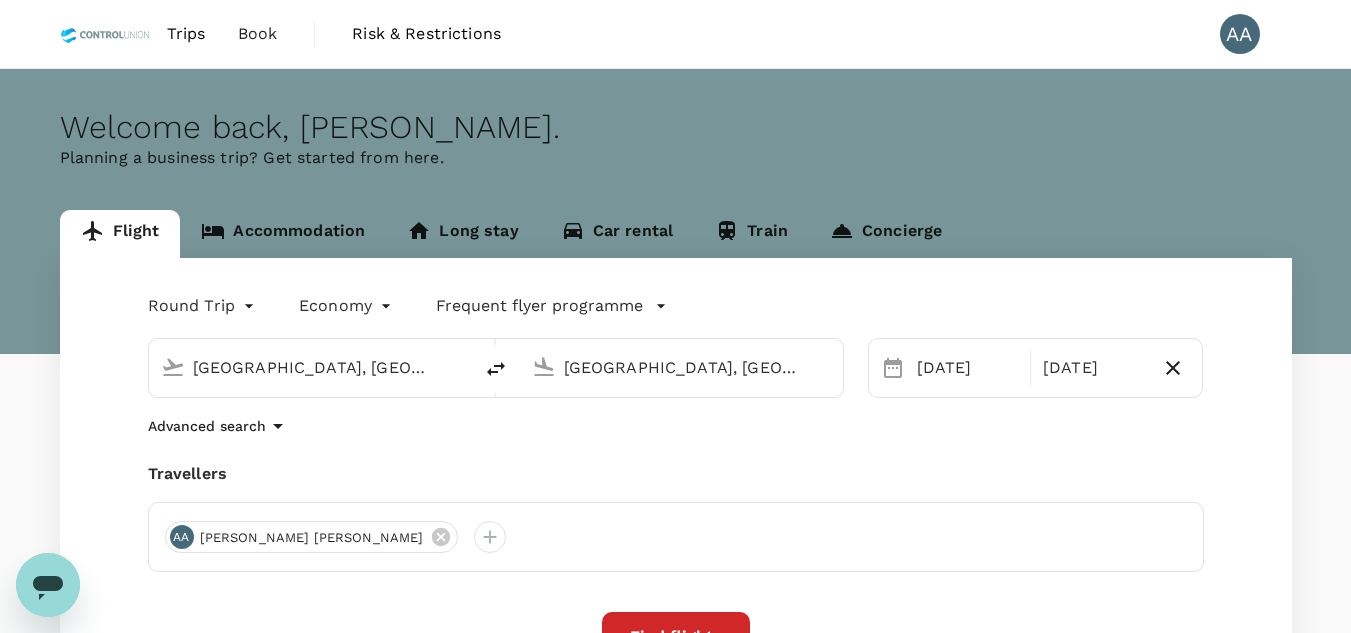 click on "Risk & Restrictions" at bounding box center [426, 34] 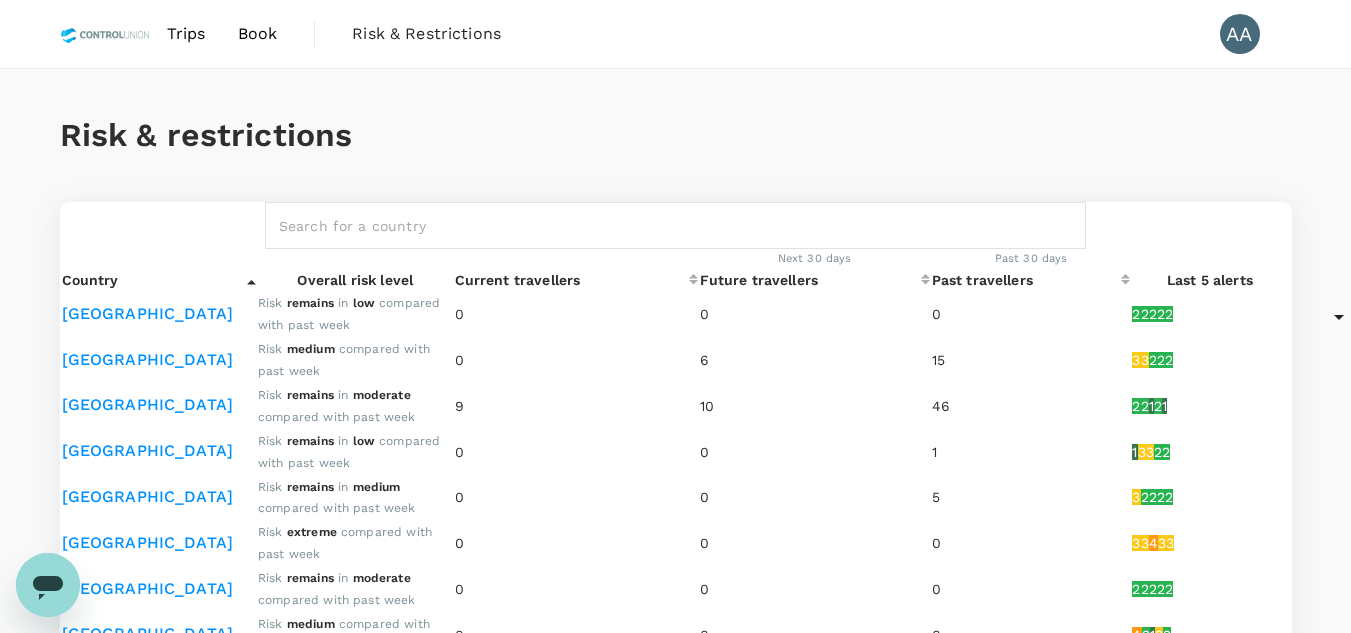 scroll, scrollTop: 100, scrollLeft: 0, axis: vertical 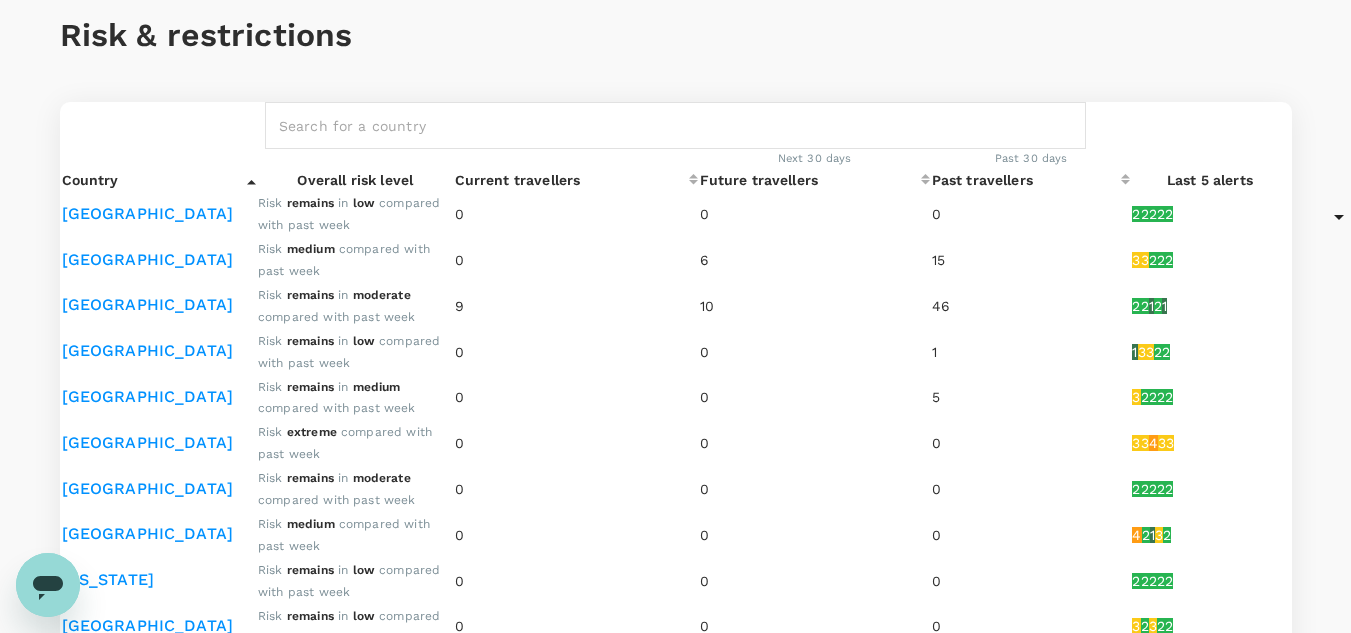 click on "[GEOGRAPHIC_DATA]" at bounding box center (148, 304) 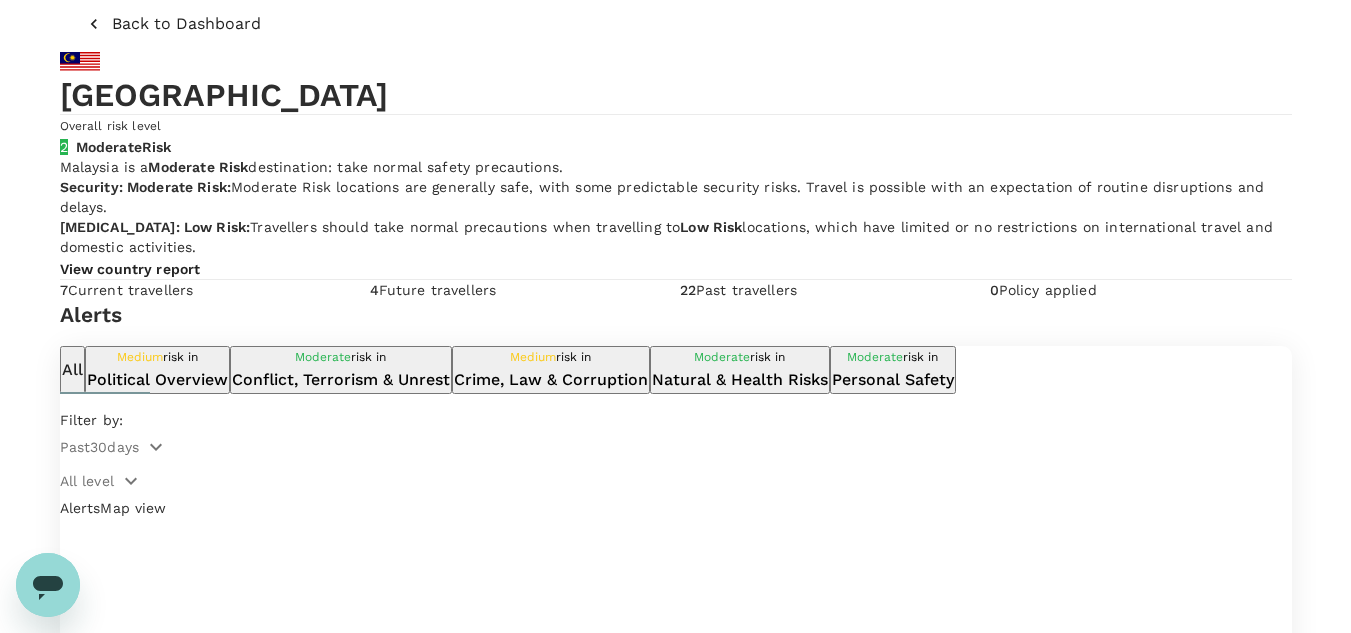 scroll, scrollTop: 0, scrollLeft: 0, axis: both 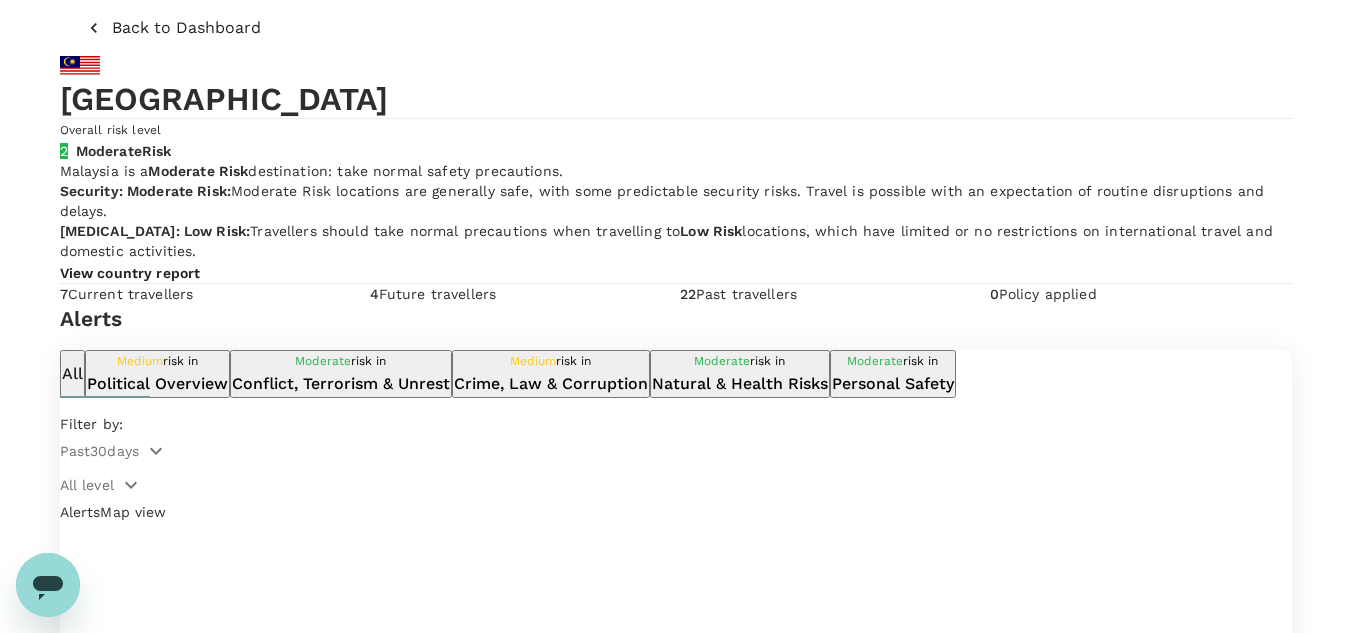 click on "Back to Dashboard" at bounding box center [186, 28] 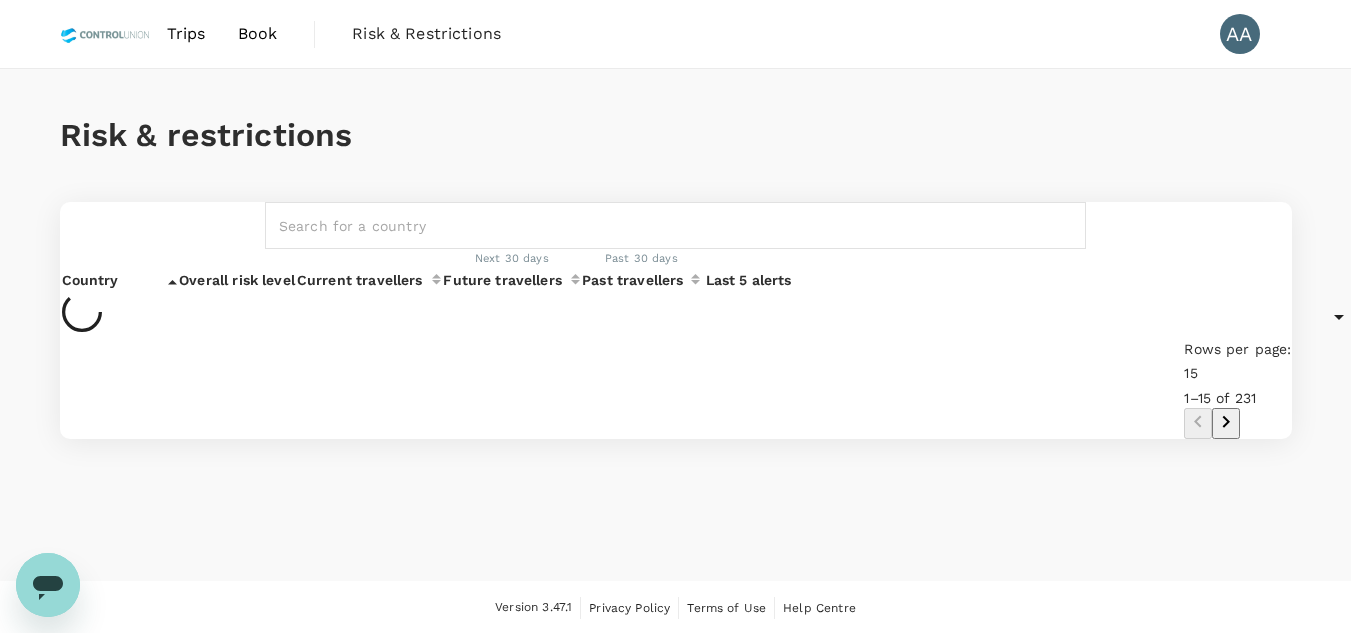 scroll, scrollTop: 2, scrollLeft: 0, axis: vertical 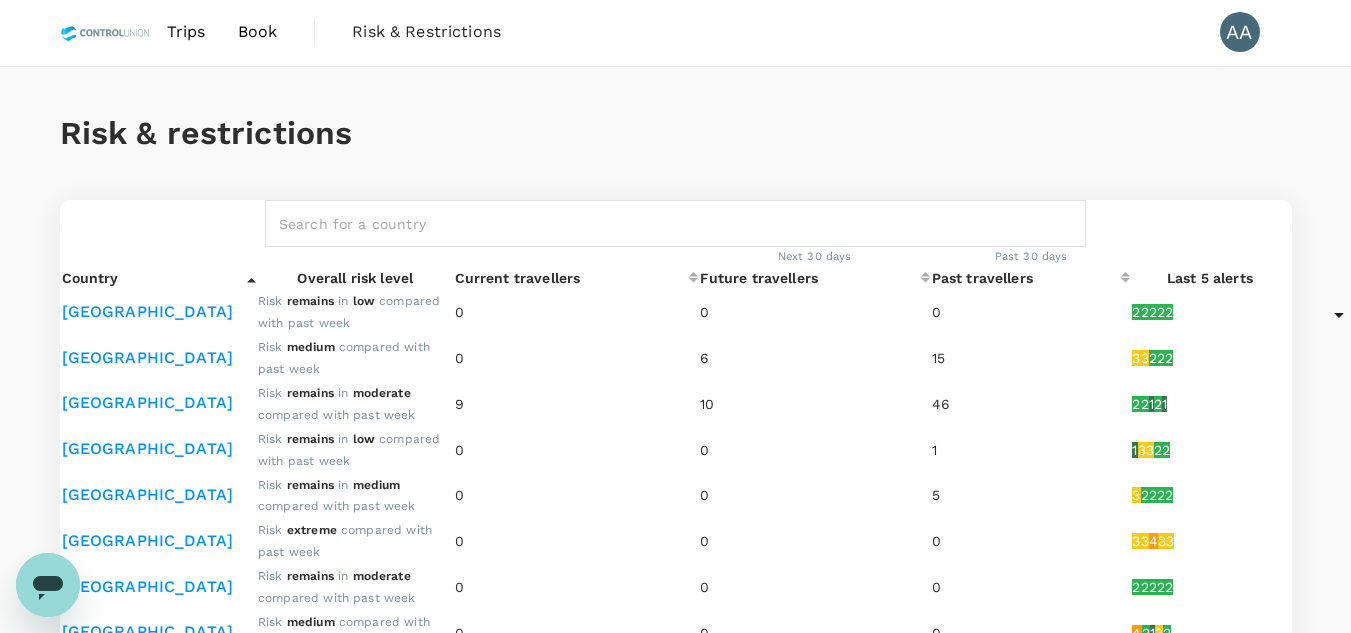 click on "Risk & restrictions" at bounding box center [676, 133] 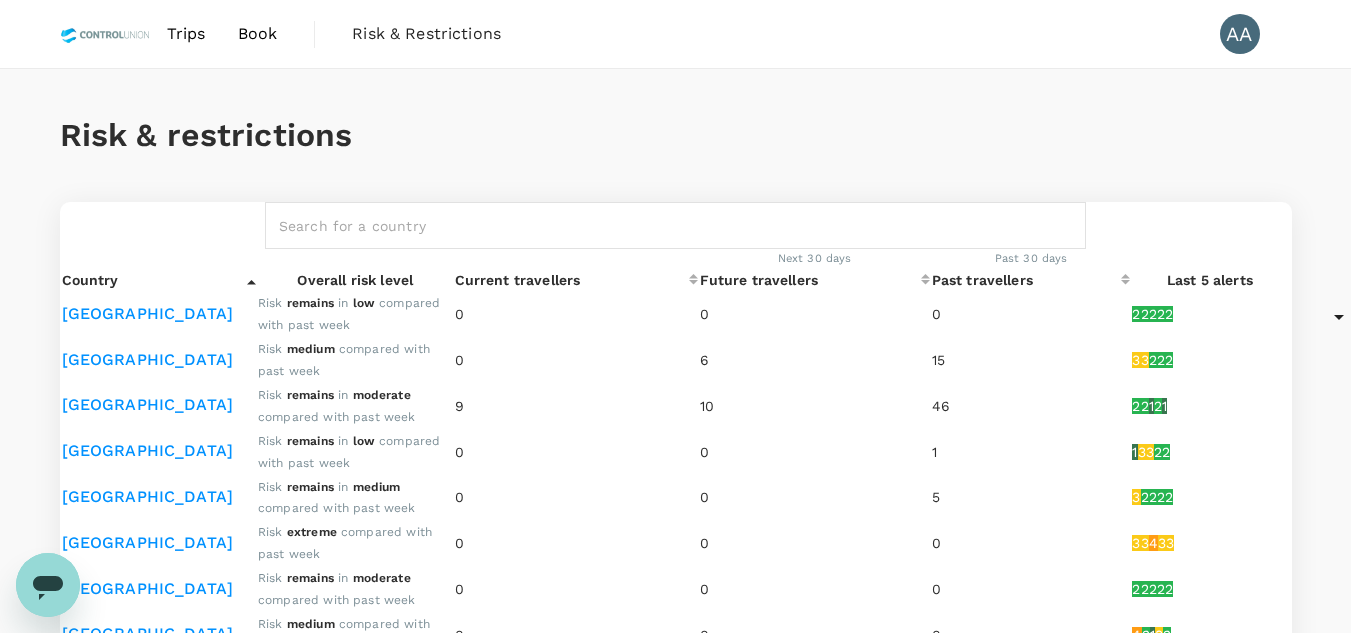 click on "Trips" at bounding box center [186, 34] 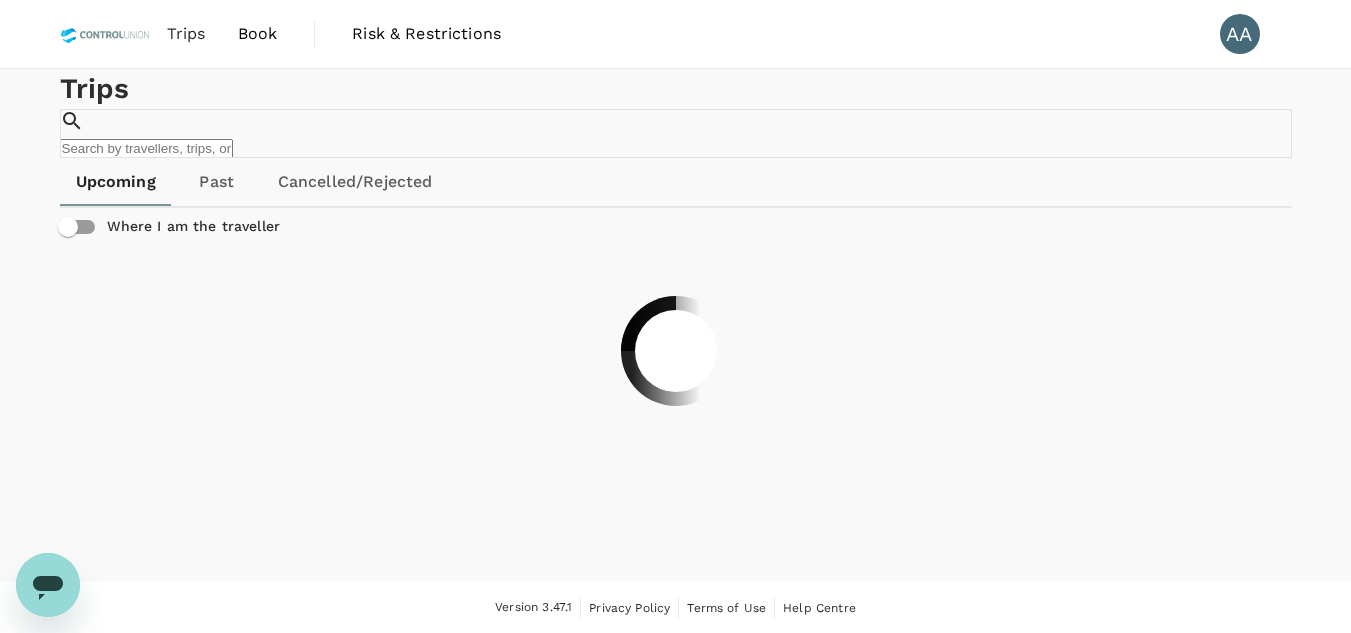 click on "Book" at bounding box center (258, 34) 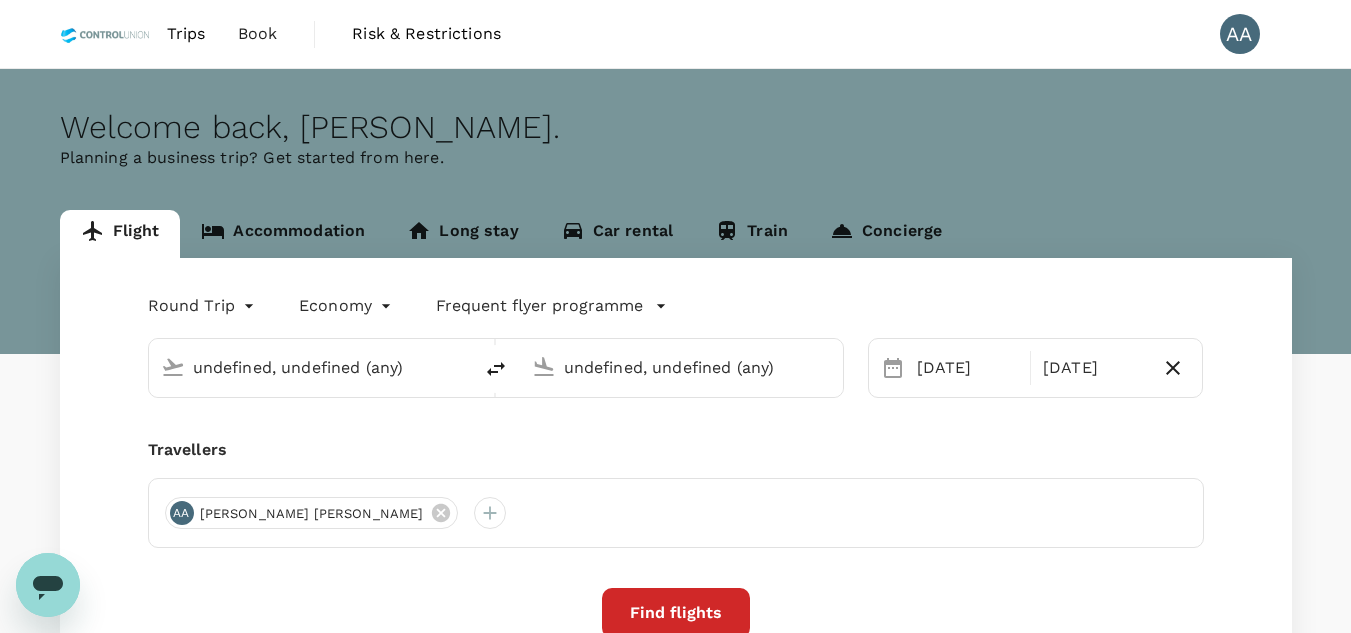 type on "[GEOGRAPHIC_DATA], [GEOGRAPHIC_DATA] (any)" 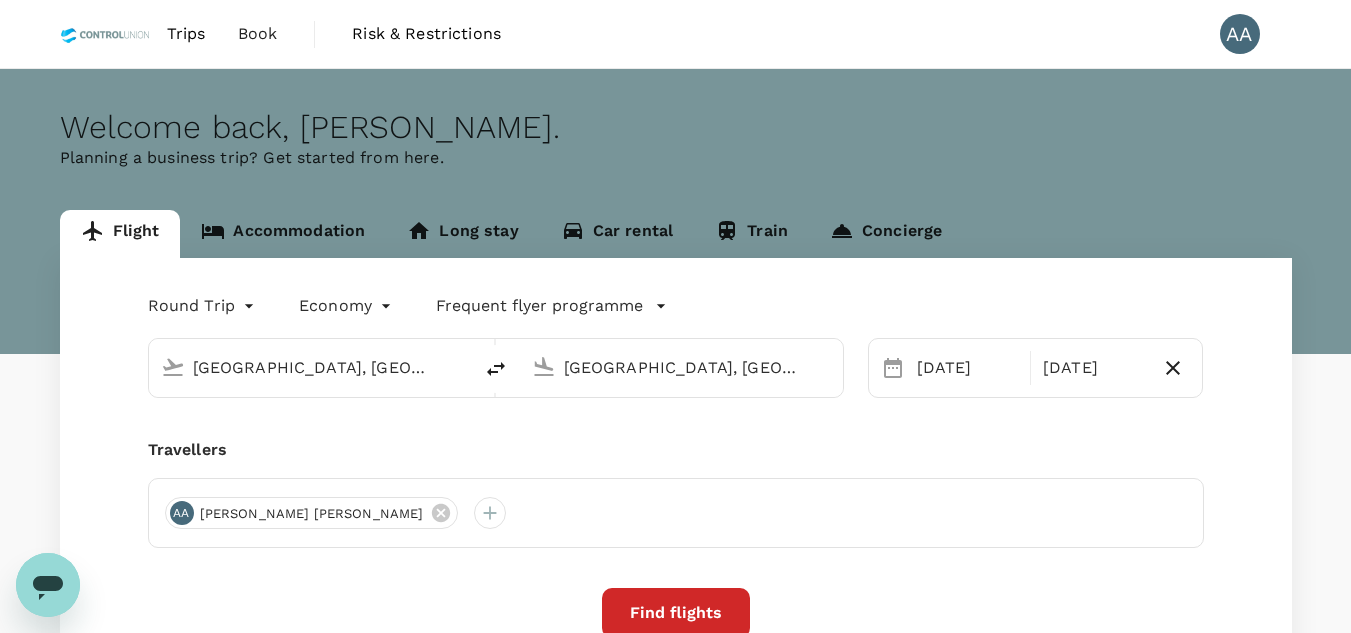 type 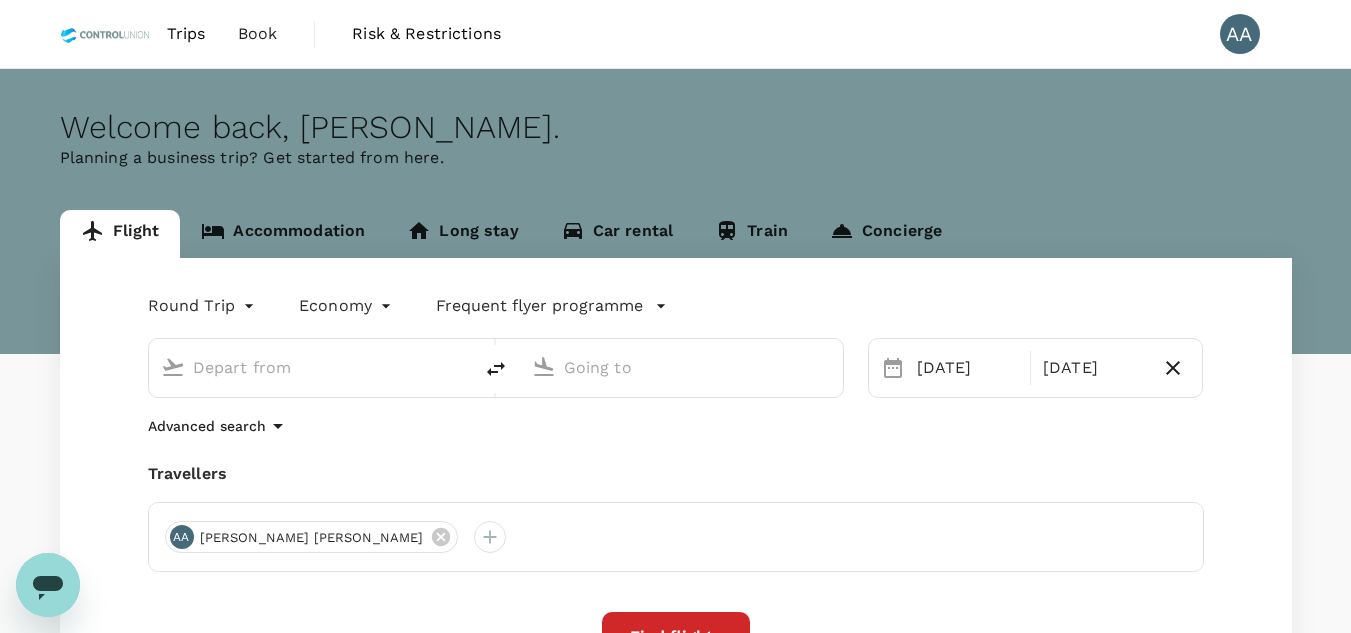 type on "[GEOGRAPHIC_DATA], [GEOGRAPHIC_DATA] (any)" 